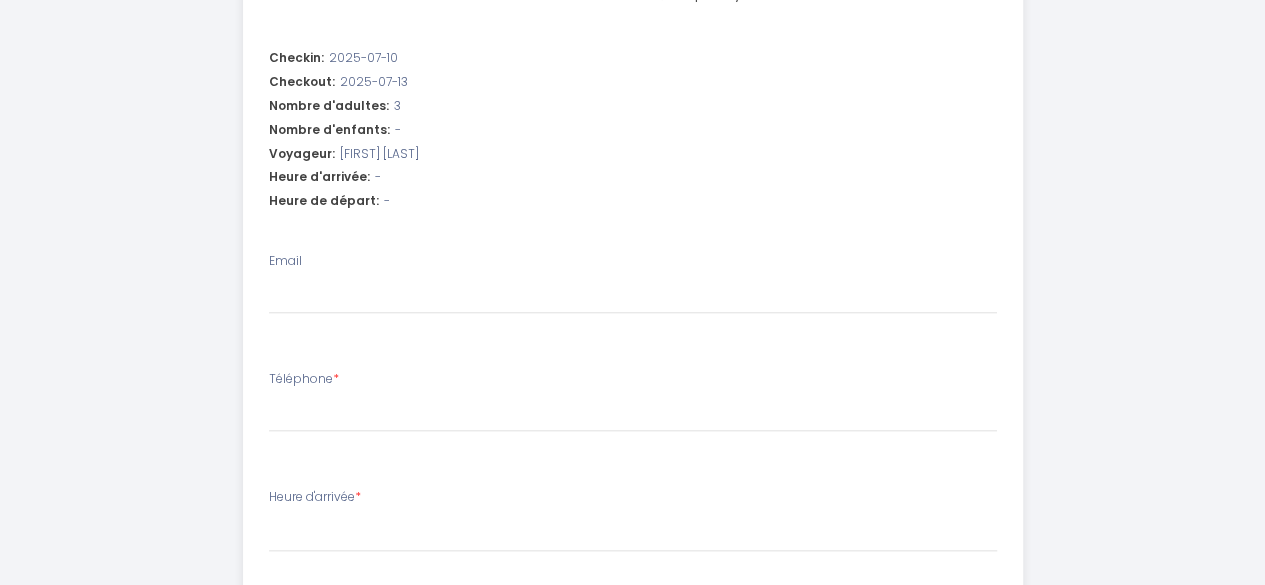 scroll, scrollTop: 819, scrollLeft: 0, axis: vertical 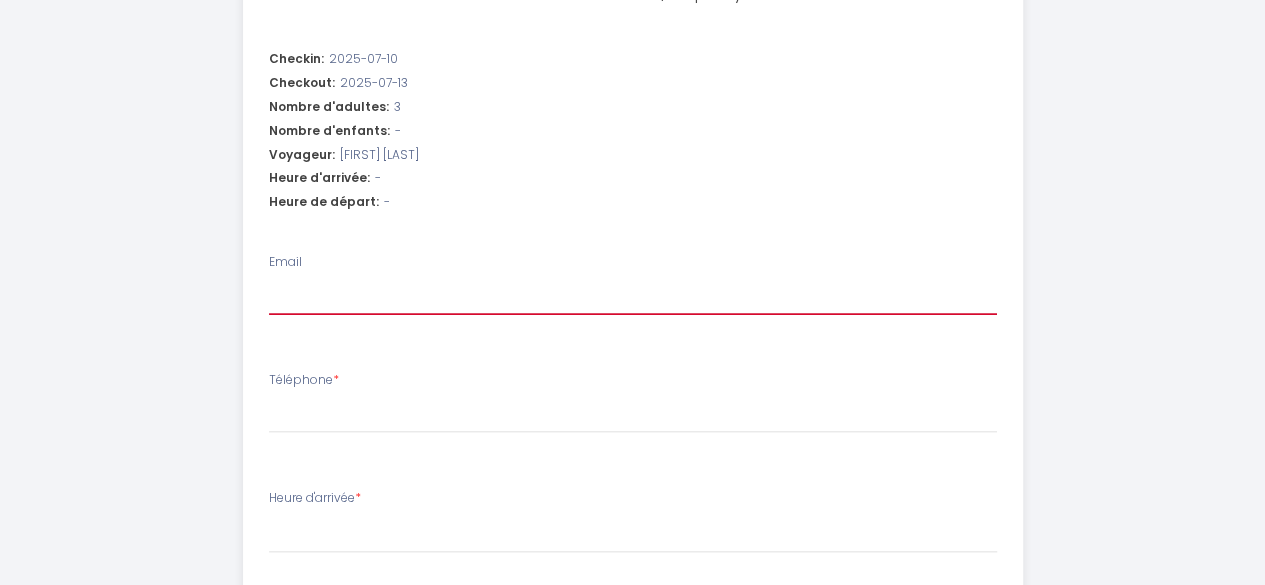 click on "Email" at bounding box center [633, 297] 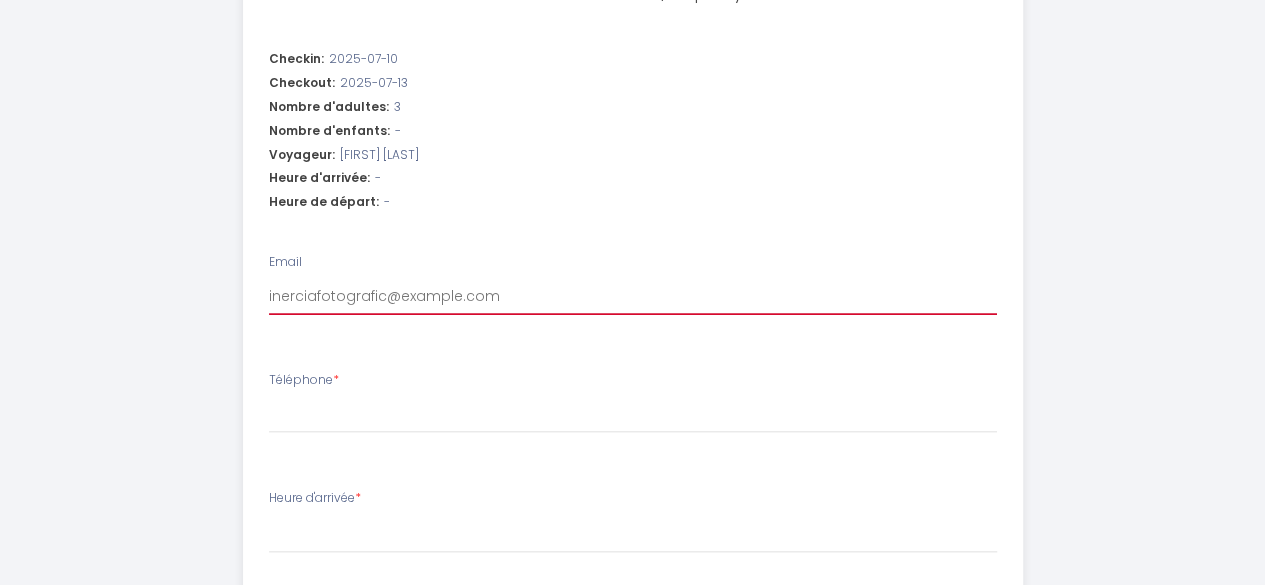 type on "inerciafotografic@example.com" 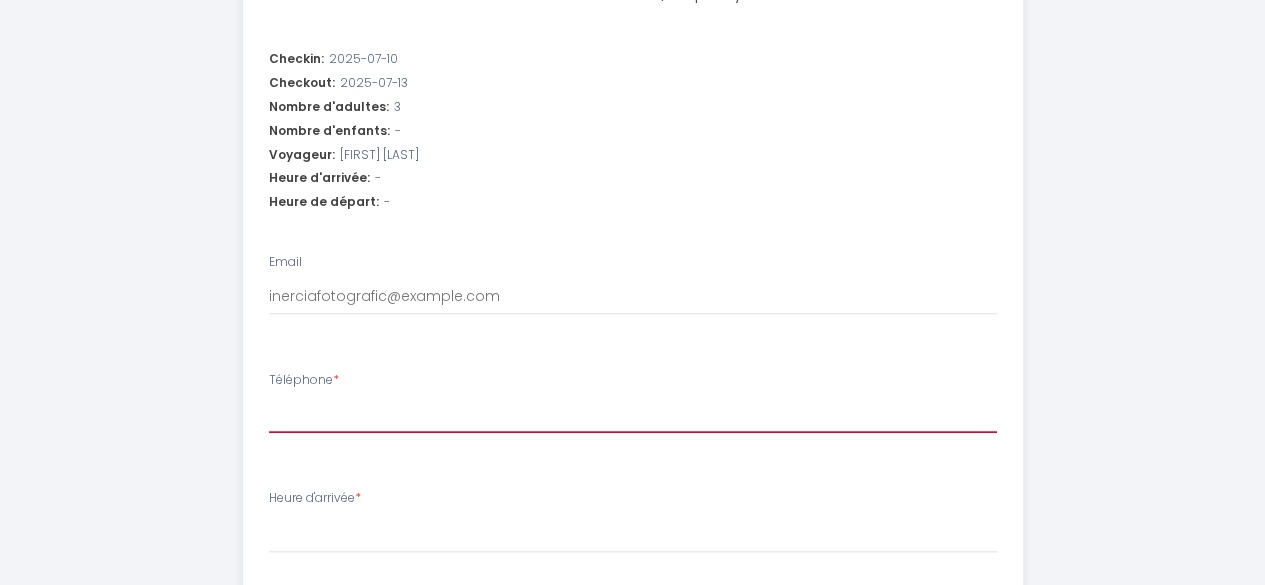 click on "Téléphone
*" at bounding box center [633, 415] 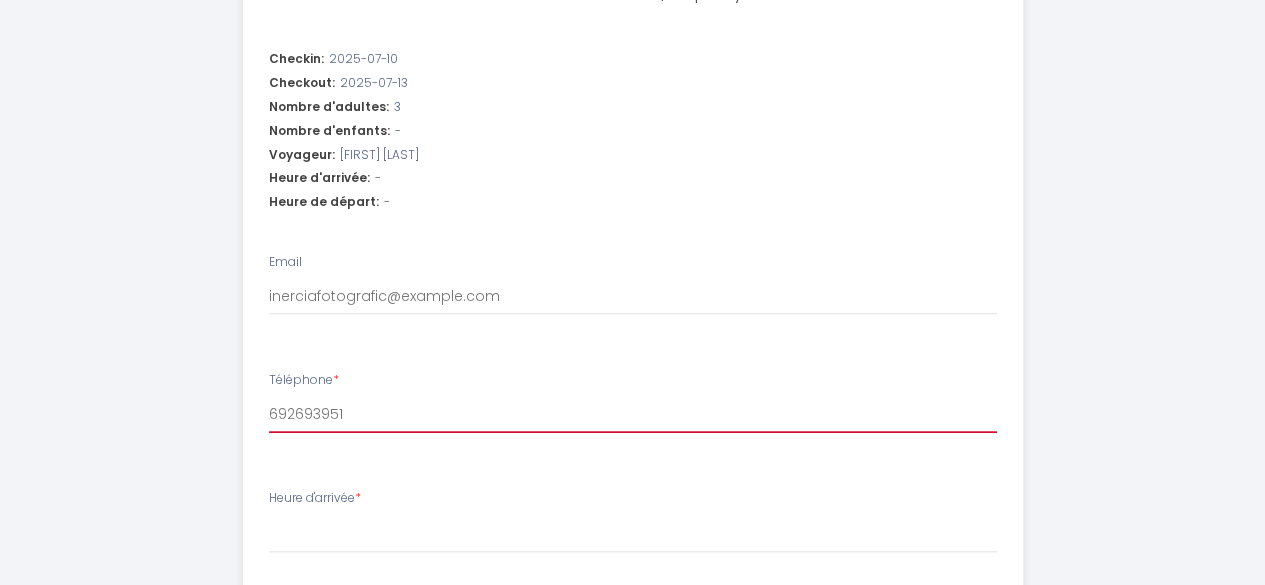 type on "692693951" 